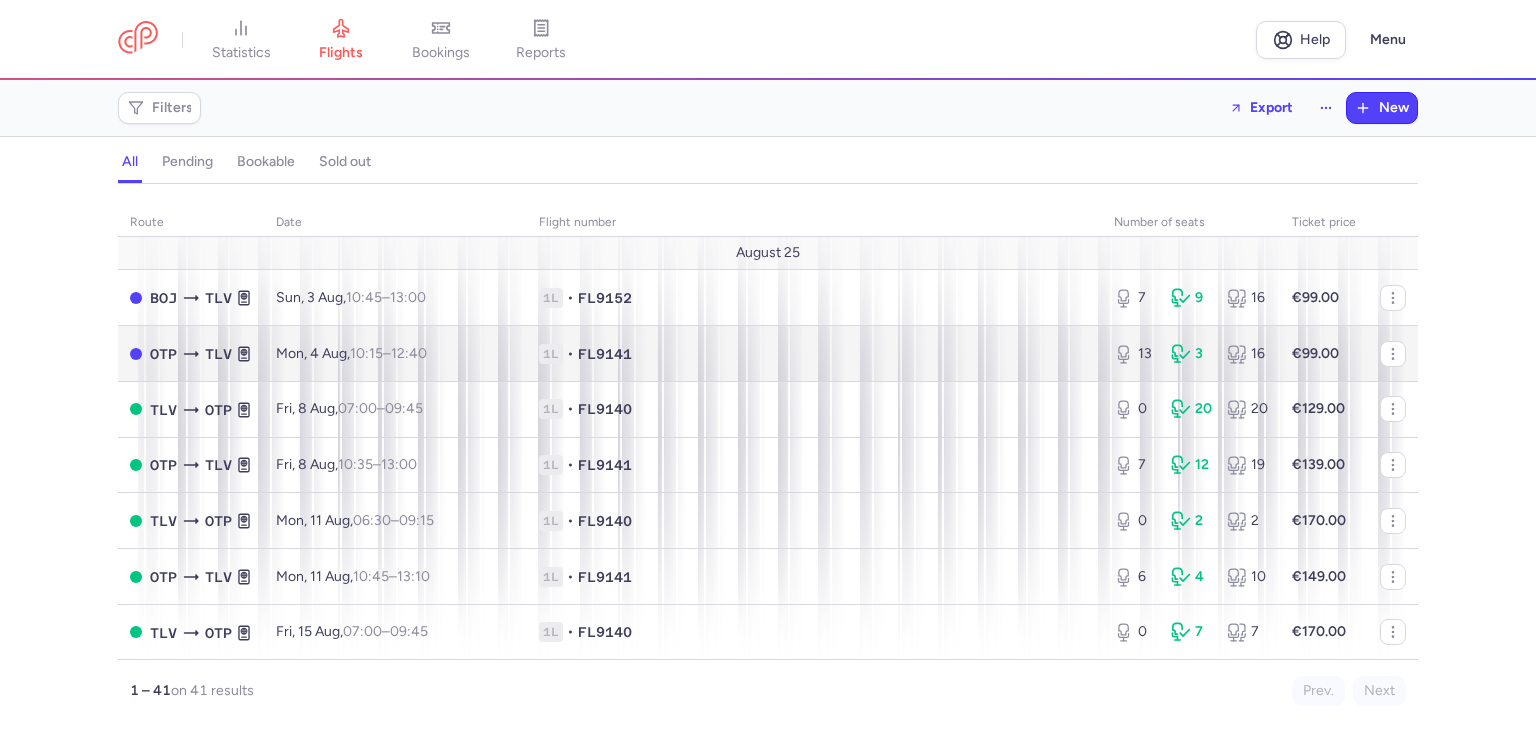 scroll, scrollTop: 0, scrollLeft: 0, axis: both 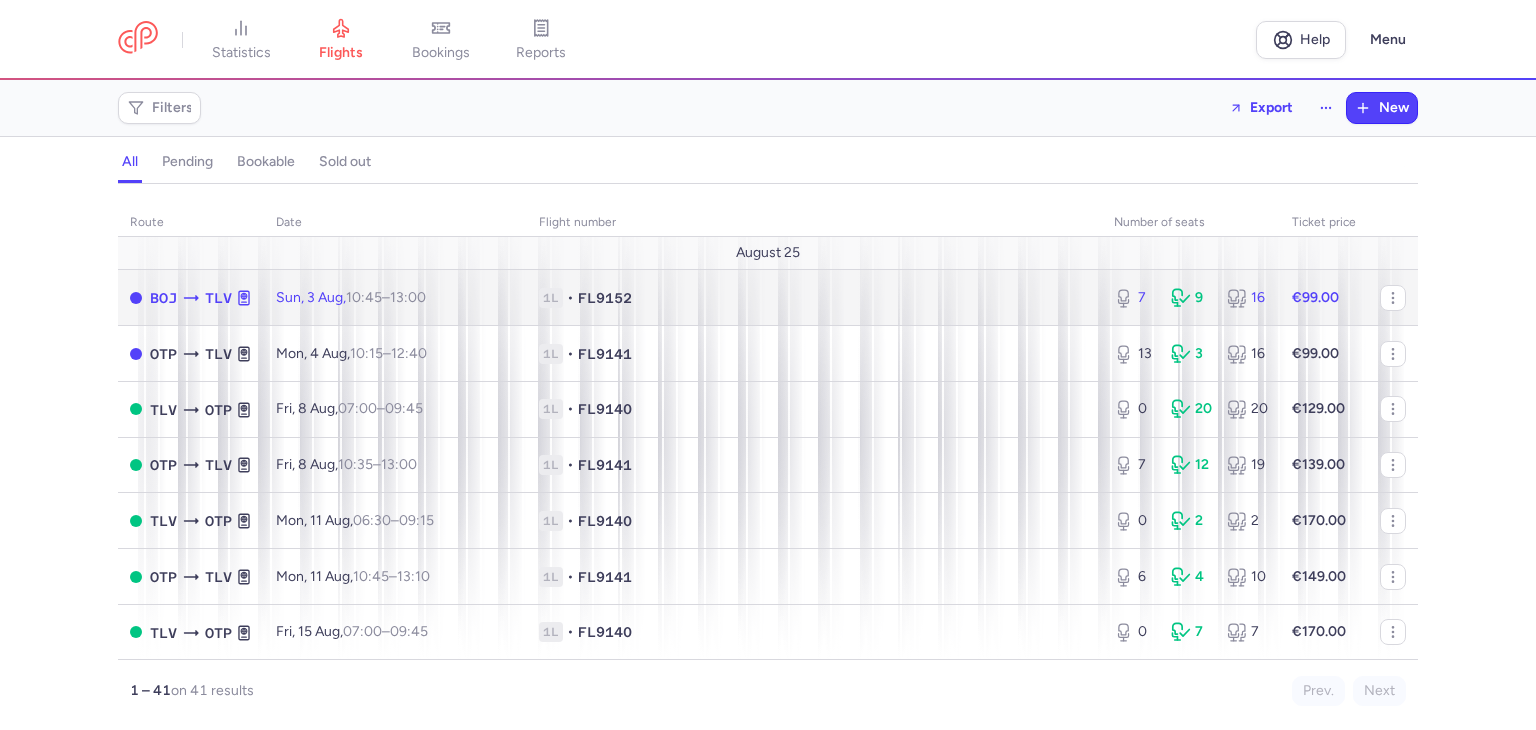 click on "1L • FL9152" at bounding box center [814, 298] 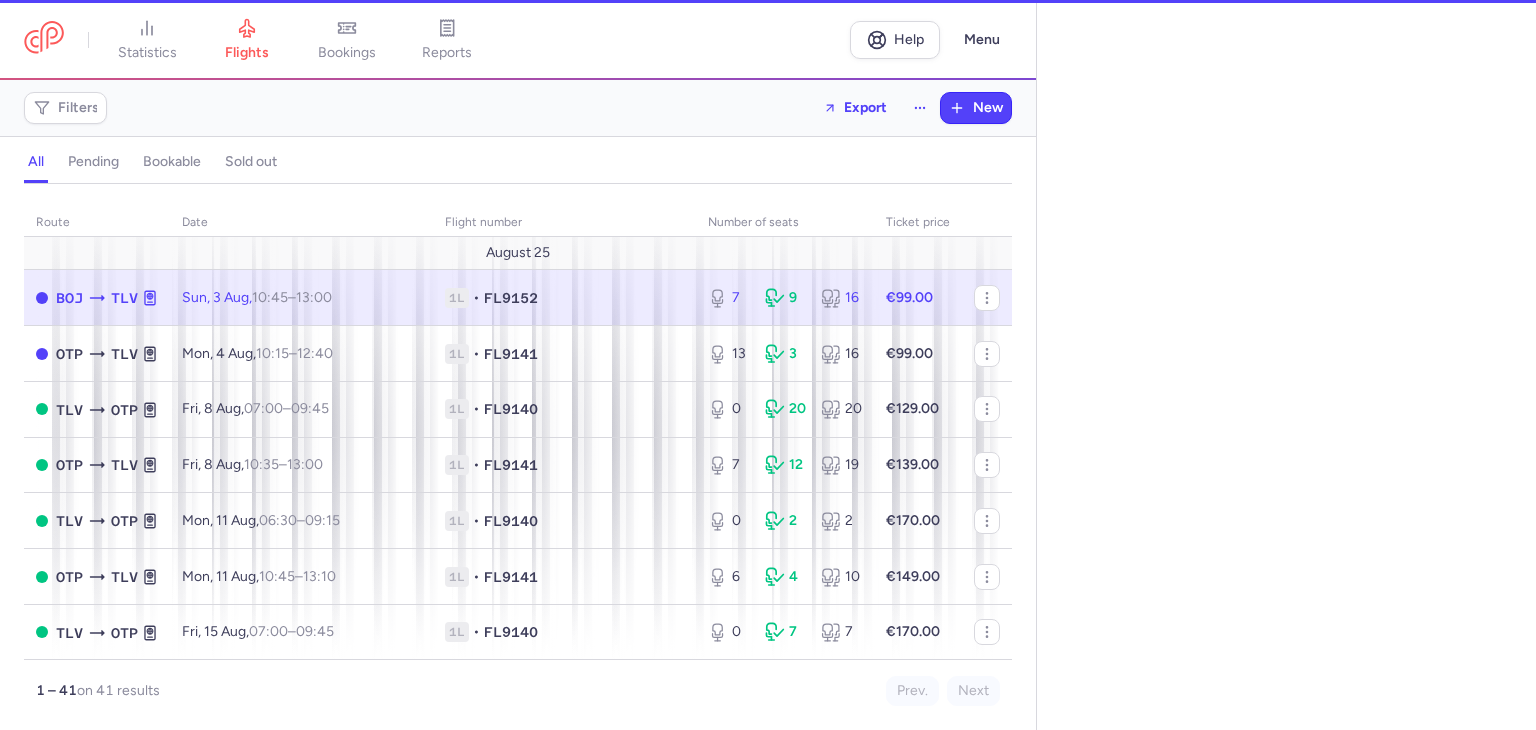 select on "days" 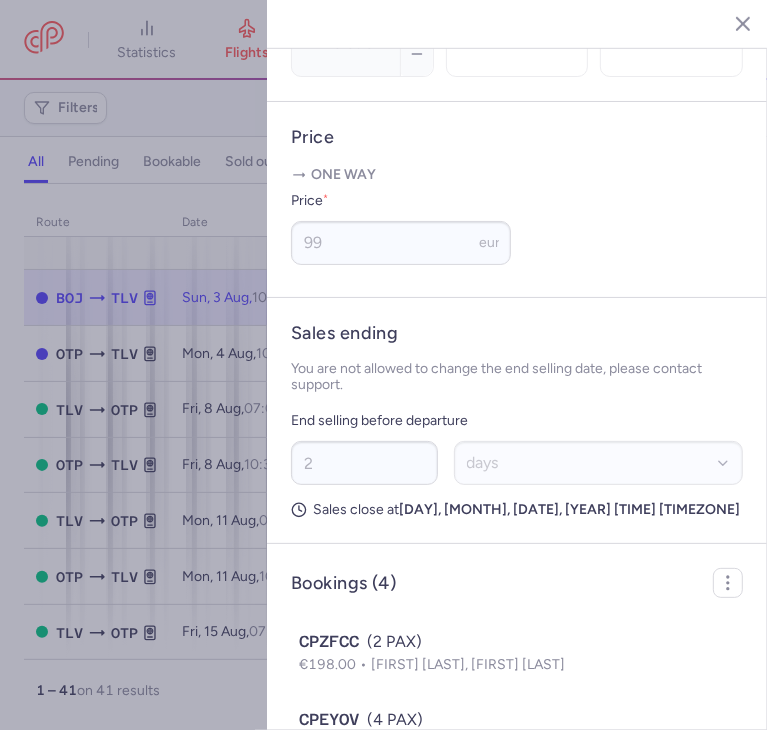 scroll, scrollTop: 1000, scrollLeft: 0, axis: vertical 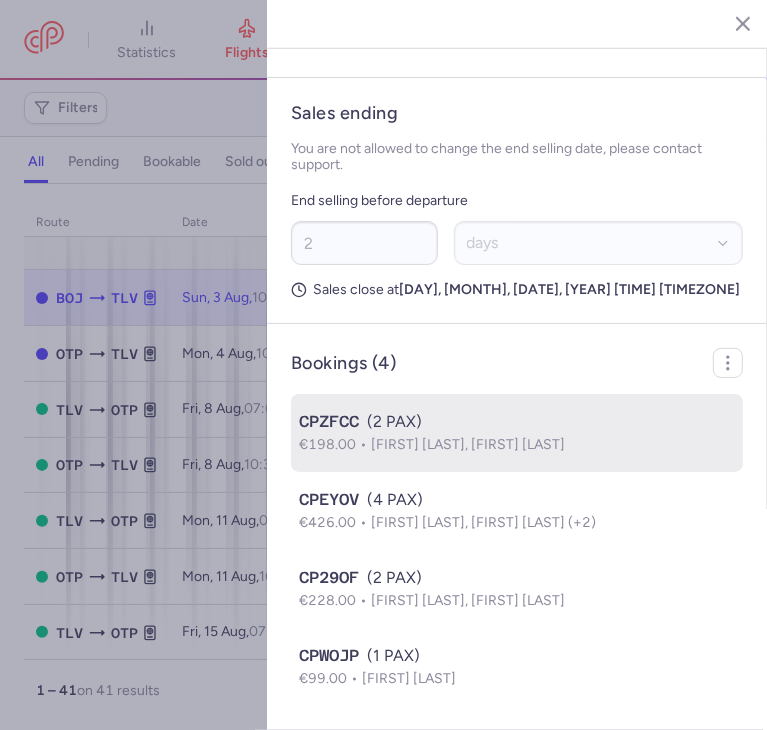 click on "[FIRST] [LAST], [FIRST] [LAST]" at bounding box center (468, 444) 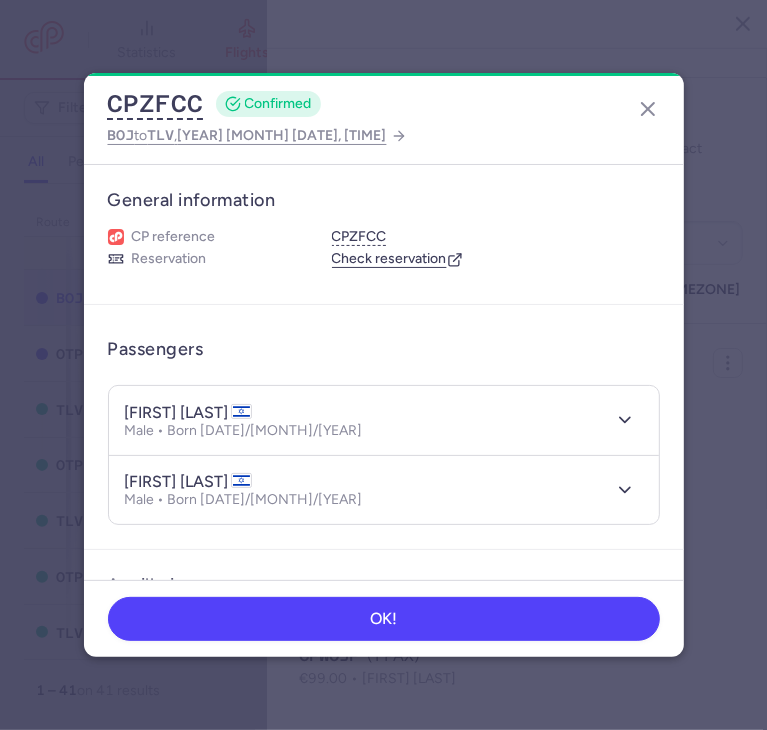 click on "[FIRST] [LAST]" at bounding box center (188, 413) 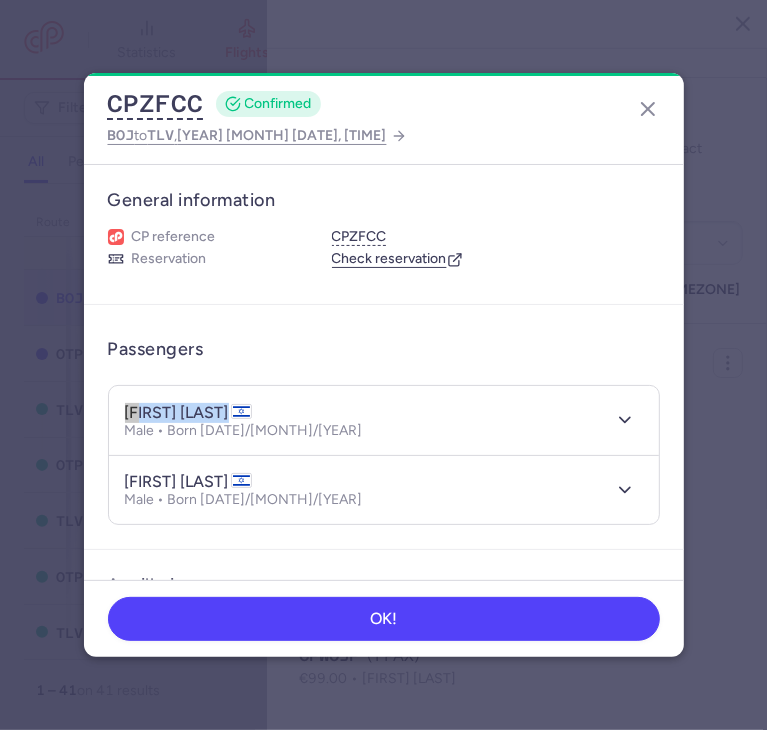 click on "[FIRST] [LAST]" at bounding box center [188, 413] 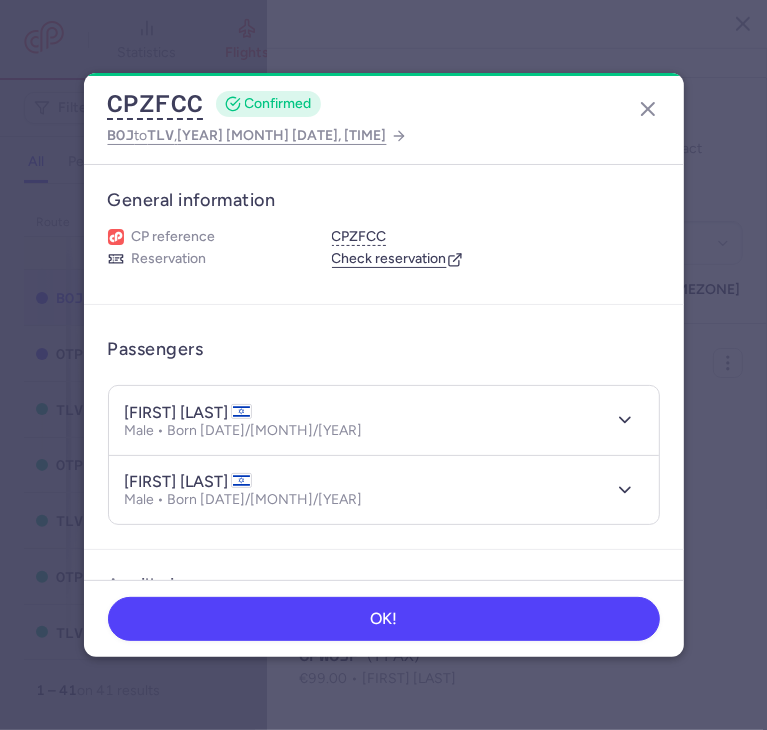 click on "[FIRST] [LAST]" at bounding box center [188, 413] 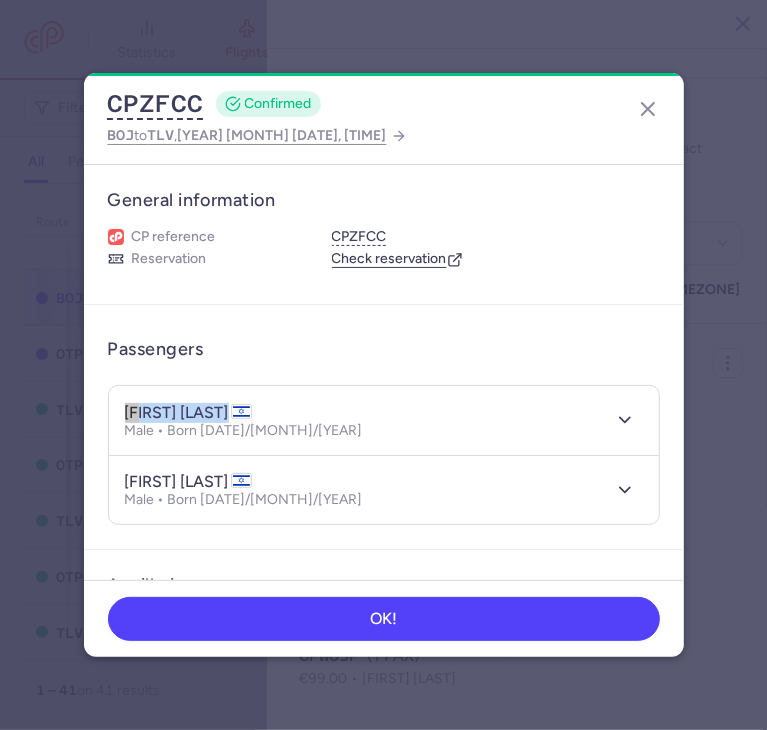 drag, startPoint x: 125, startPoint y: 407, endPoint x: 228, endPoint y: 414, distance: 103.23759 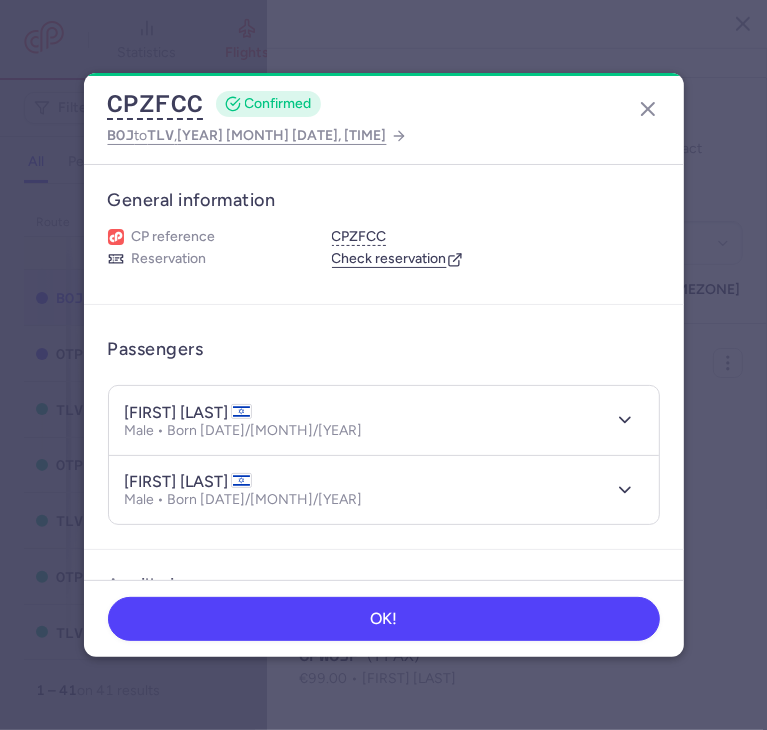 click on "[FIRST] [LAST]" at bounding box center [188, 482] 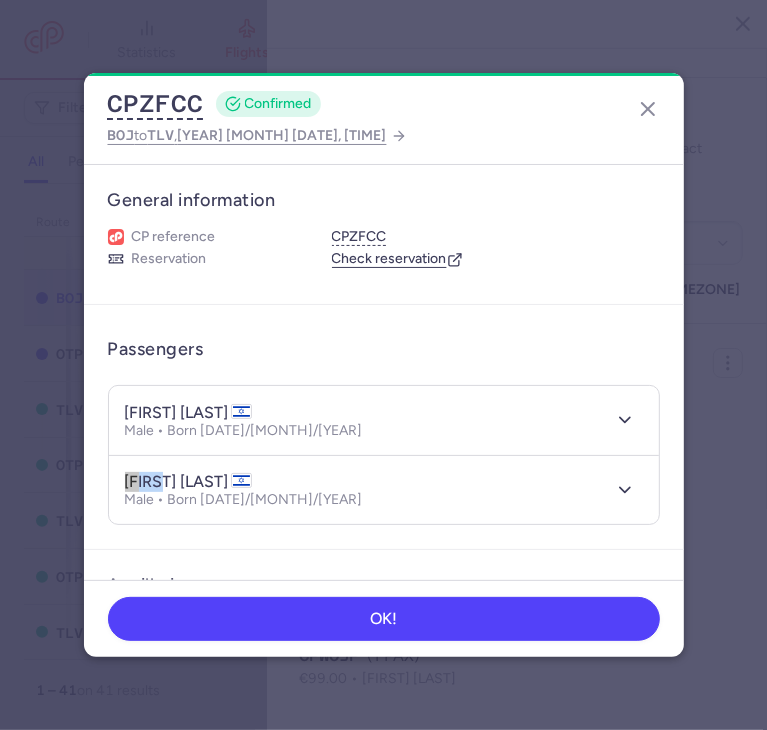 click on "[FIRST] [LAST]" at bounding box center [188, 482] 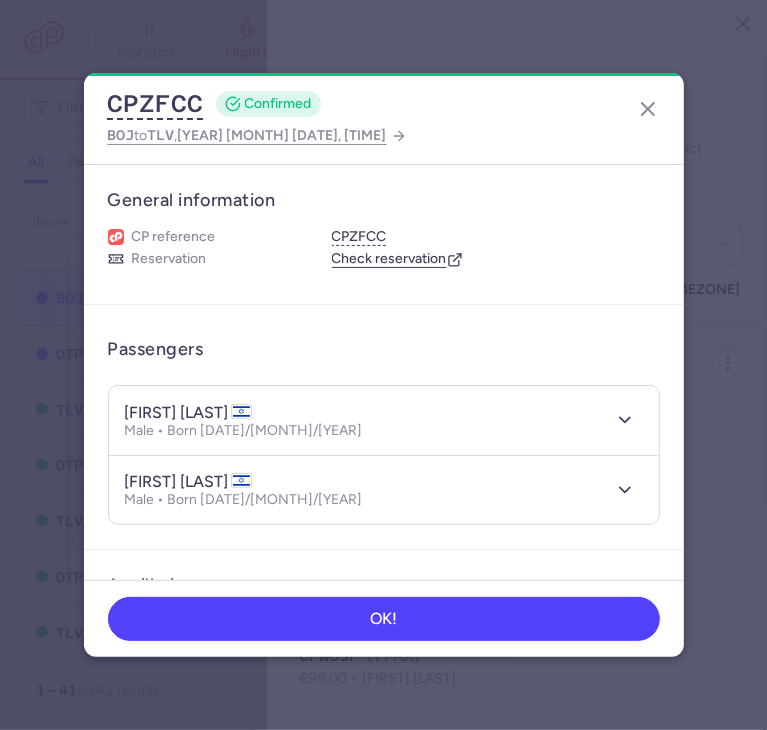 click on "[FIRST] [LAST]" at bounding box center (188, 482) 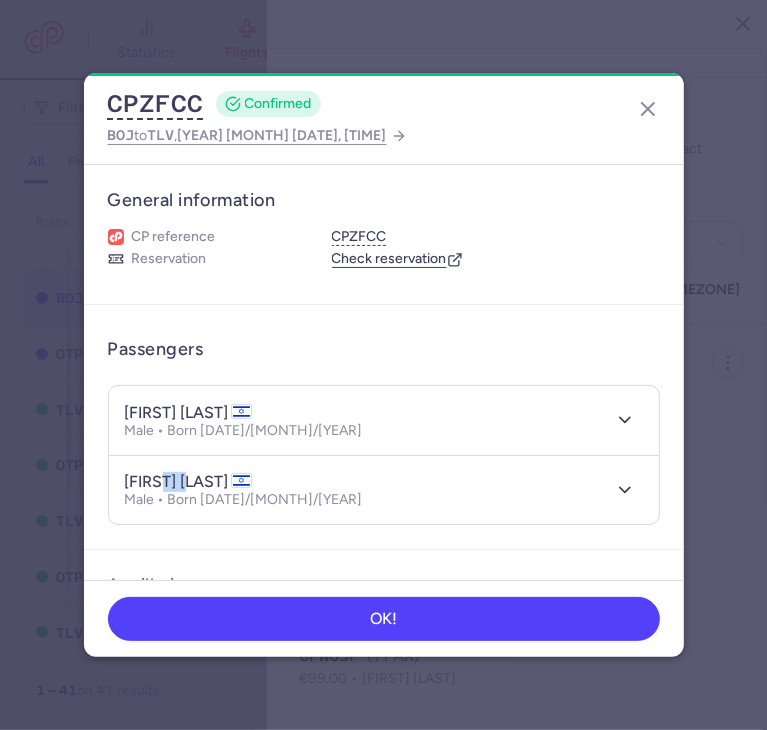 click on "[FIRST] [LAST]" at bounding box center (188, 482) 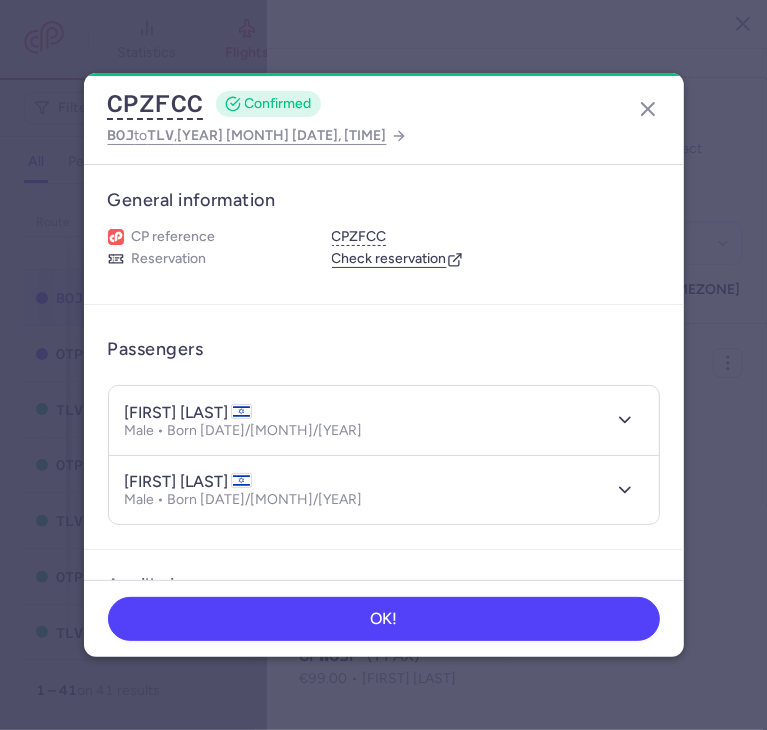 click on "[FIRST] [LAST]" at bounding box center [188, 482] 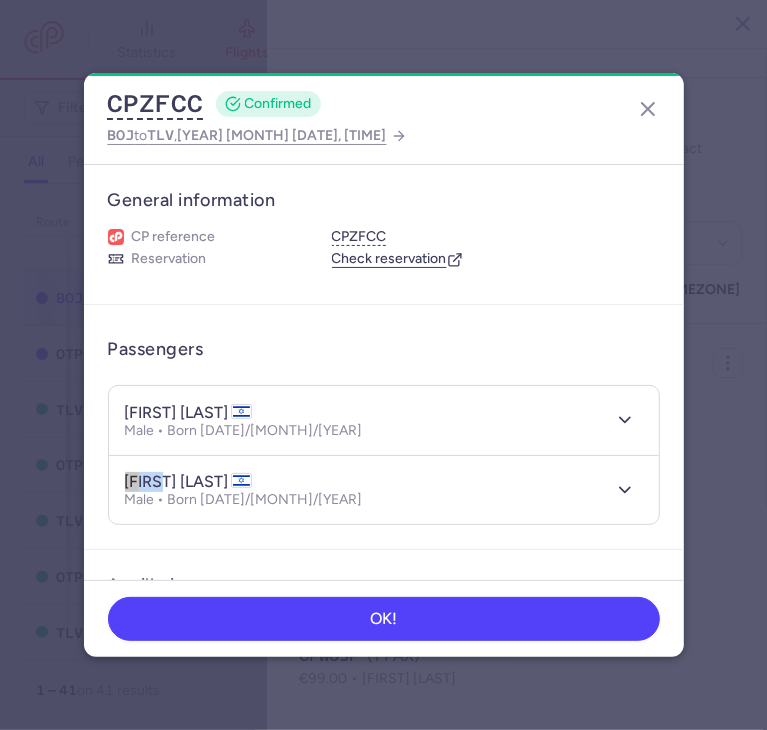 click on "[FIRST] [LAST]" at bounding box center (188, 482) 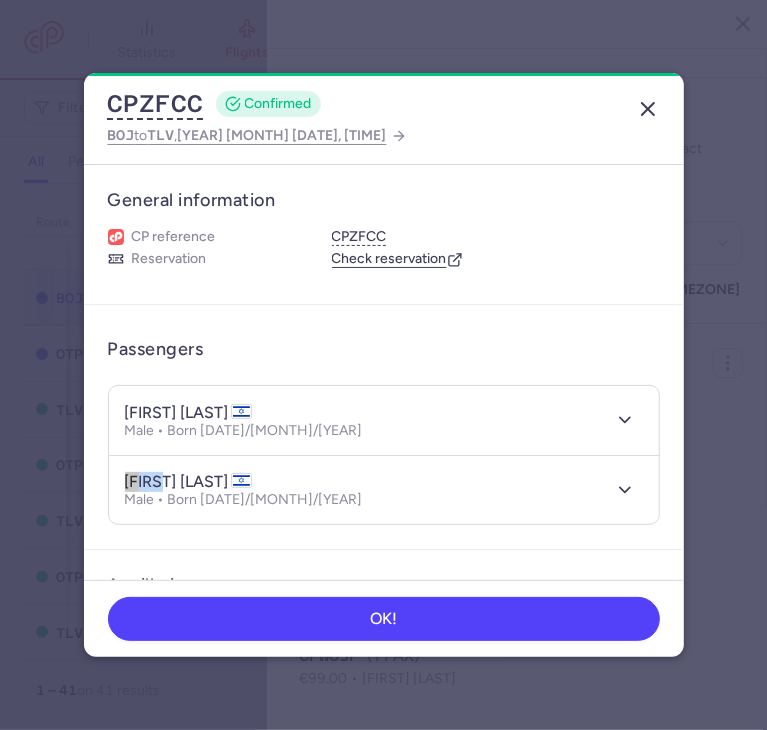 click 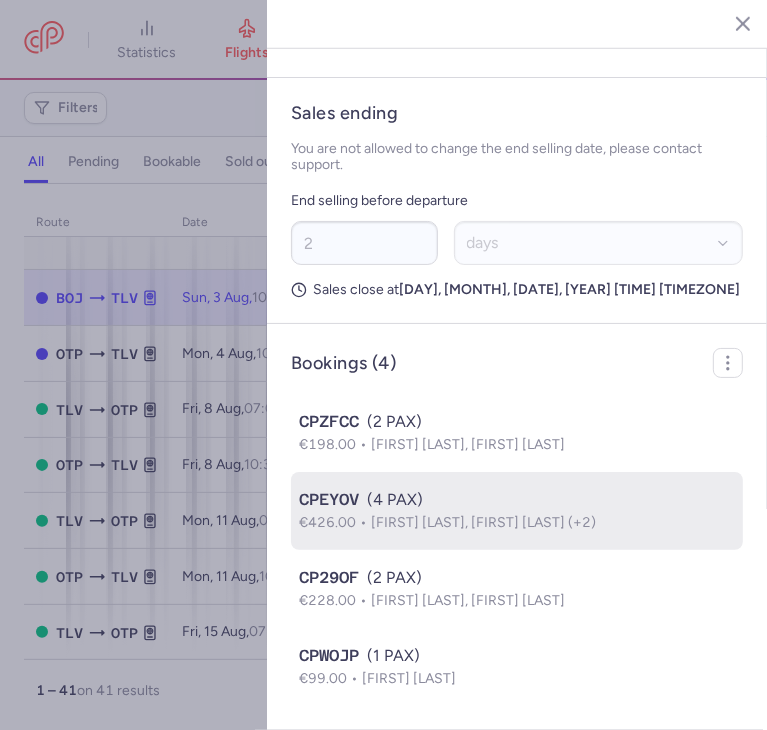 click on "CPEYOV  (4 PAX)" at bounding box center [517, 500] 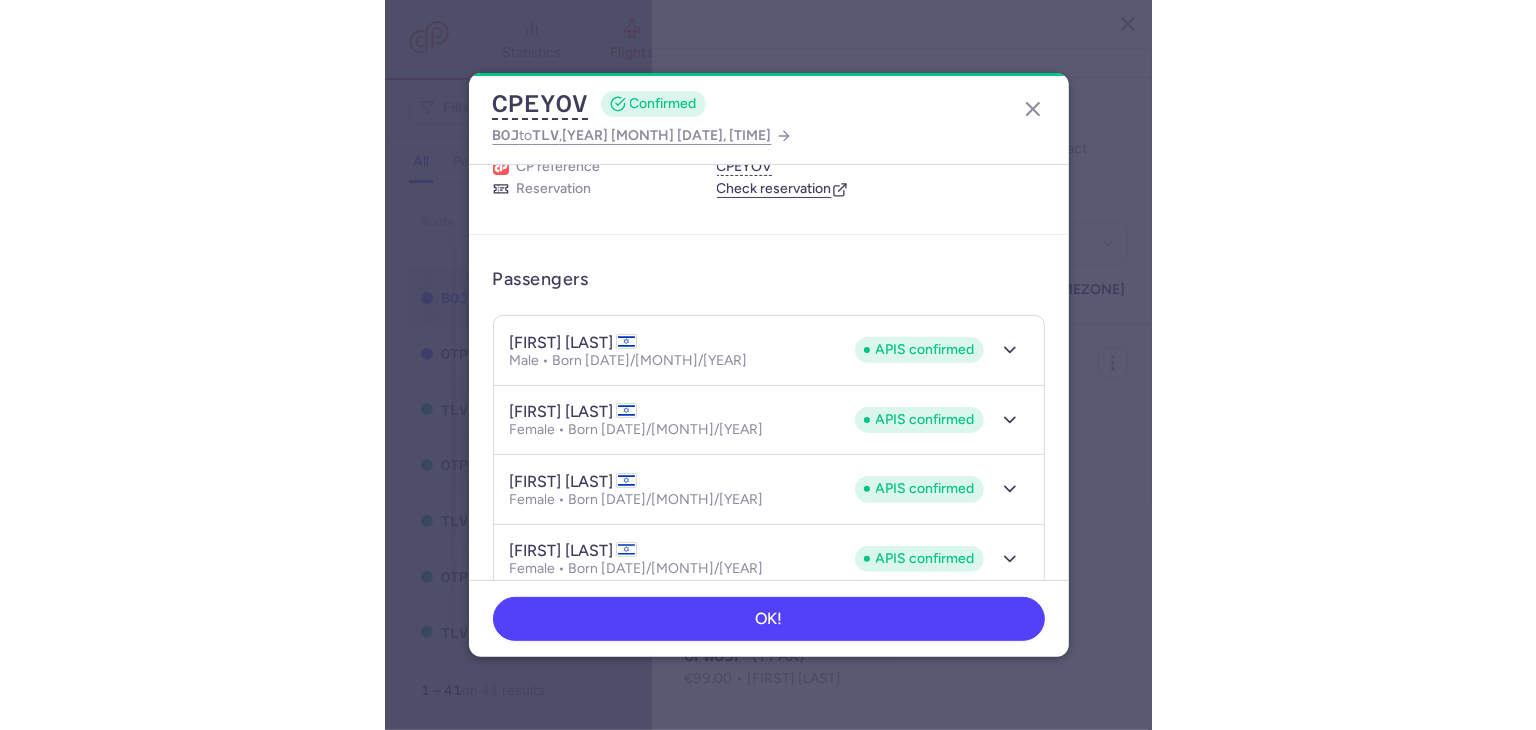 scroll, scrollTop: 100, scrollLeft: 0, axis: vertical 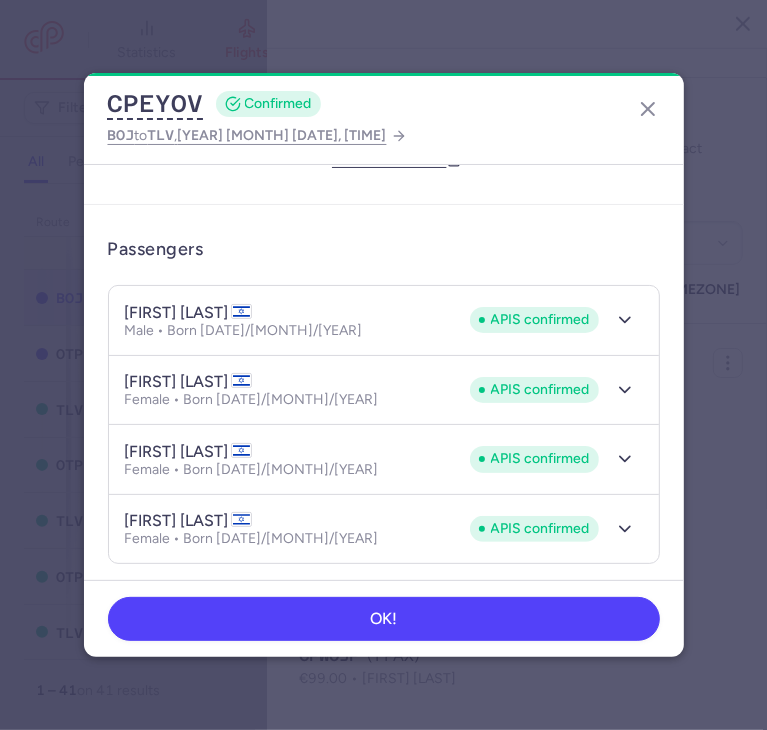 click on "[FIRST] [LAST]" at bounding box center [188, 521] 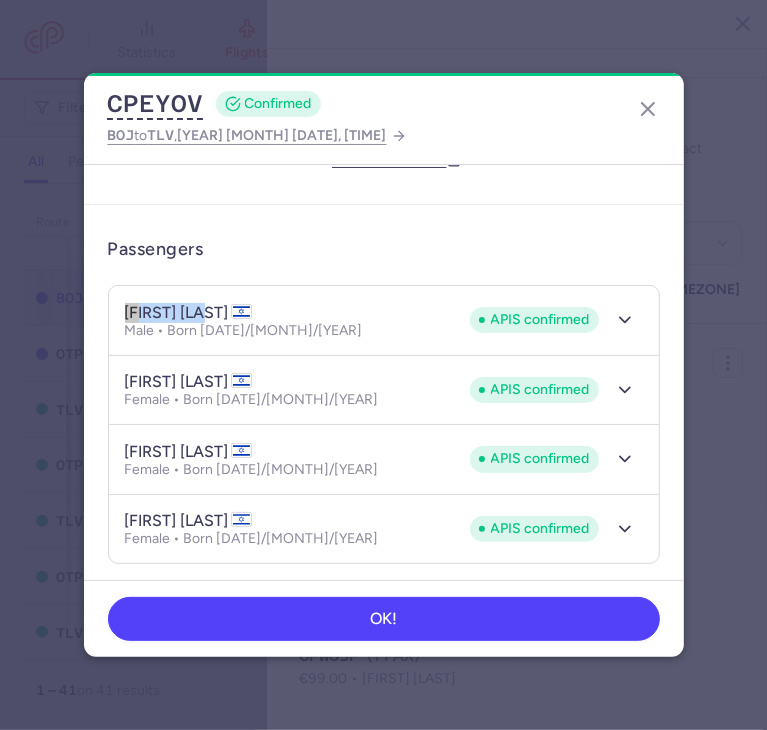 drag, startPoint x: 125, startPoint y: 309, endPoint x: 210, endPoint y: 313, distance: 85.09406 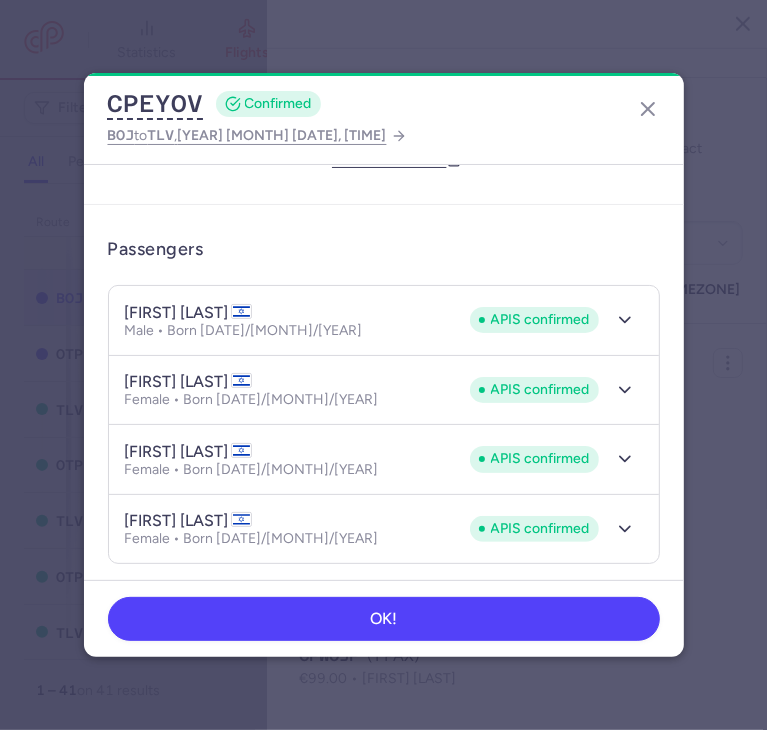 click on "[FIRST] [LAST]" at bounding box center (188, 382) 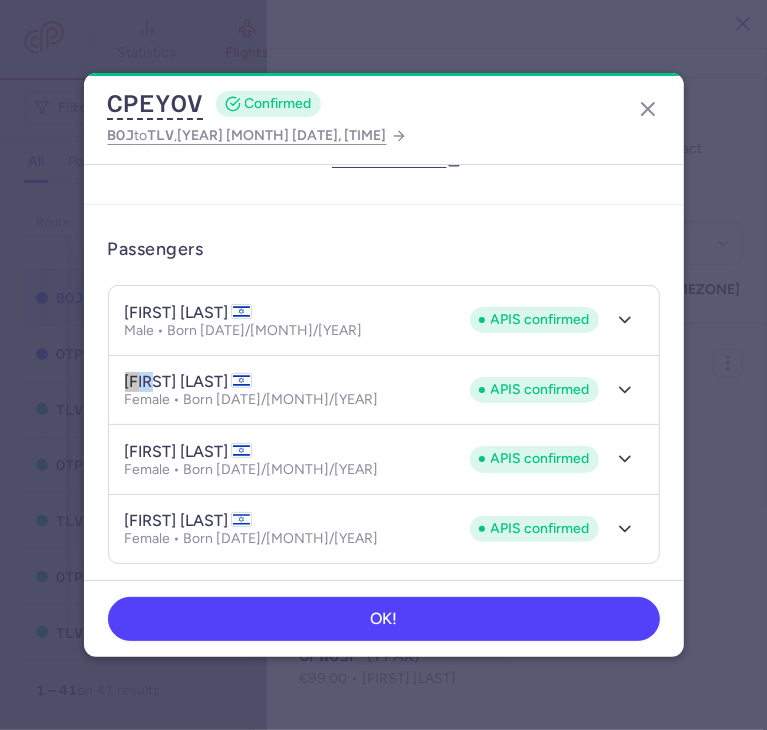click on "[FIRST] [LAST]" at bounding box center [188, 382] 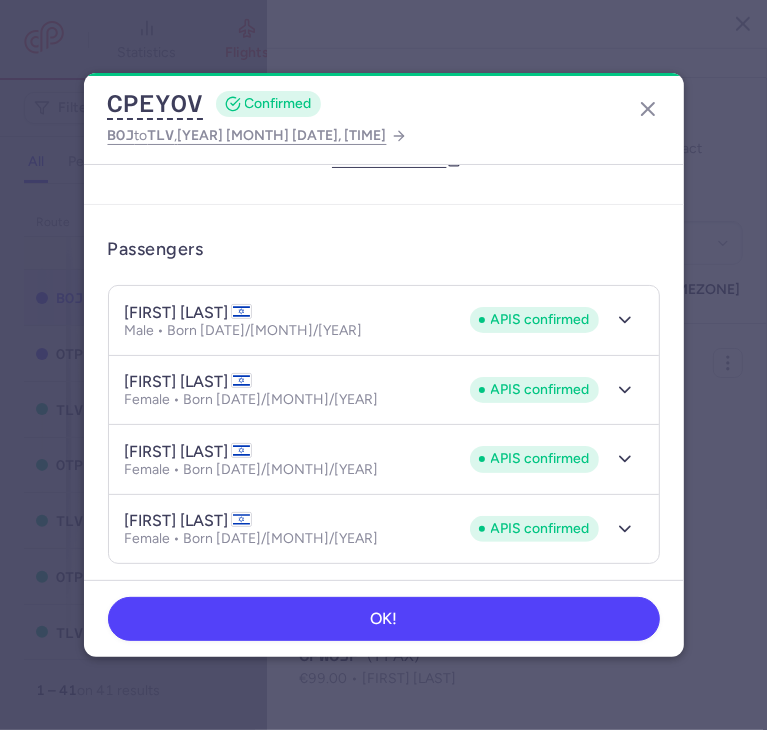 click on "[FIRST] [LAST]" at bounding box center [188, 452] 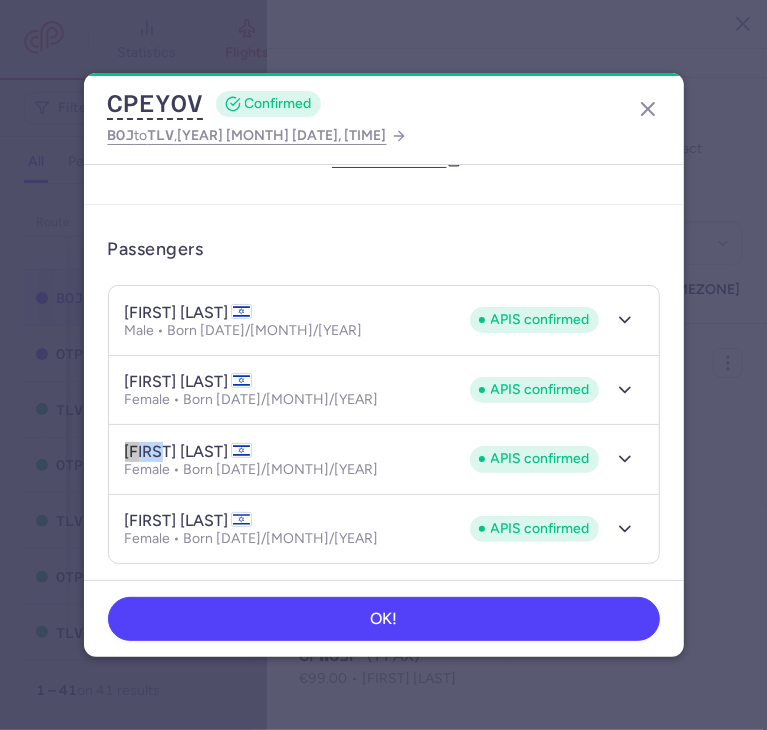 click on "[FIRST] [LAST]" at bounding box center (188, 452) 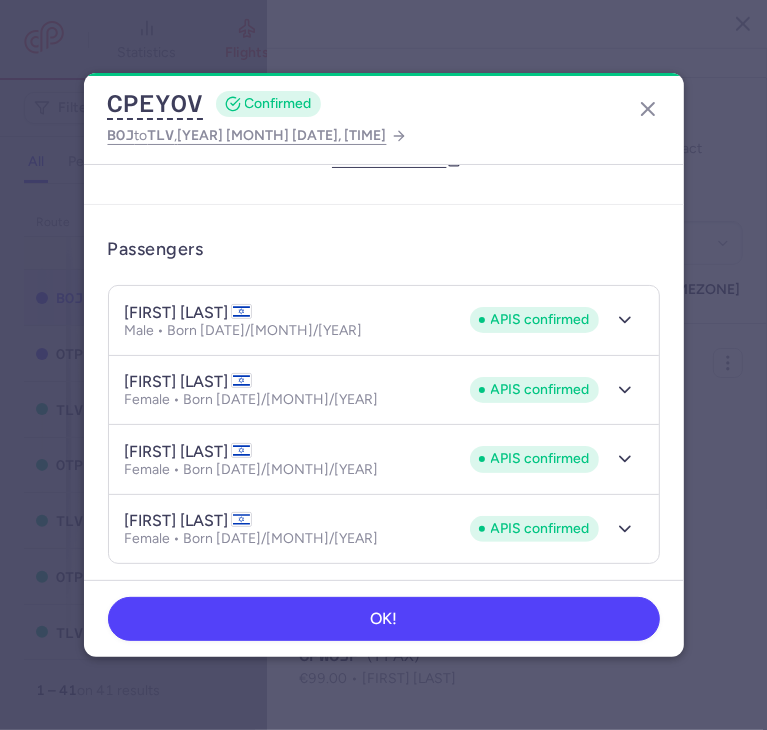 click on "[FIRST] [LAST]" at bounding box center [188, 521] 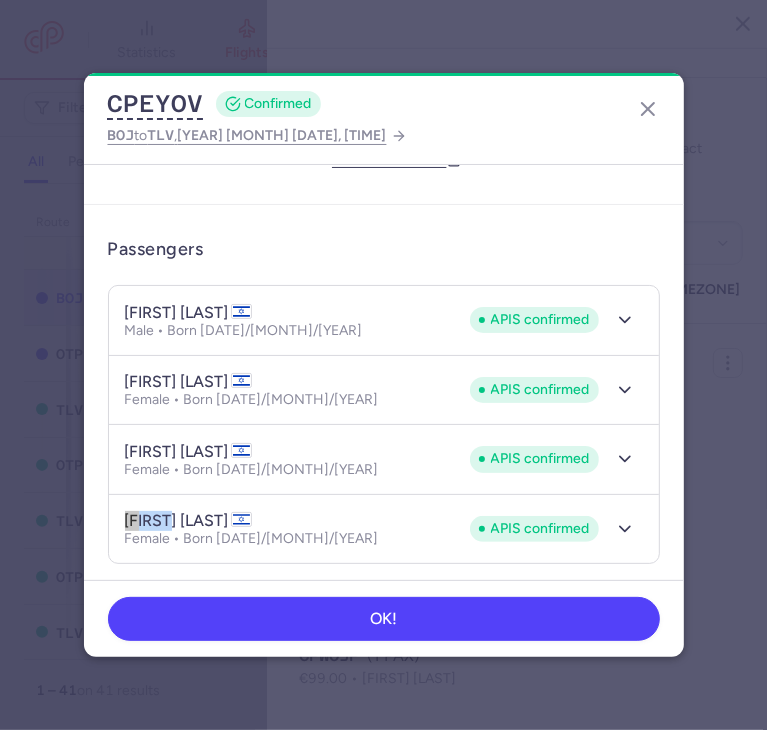 click on "[FIRST] [LAST]" at bounding box center [188, 521] 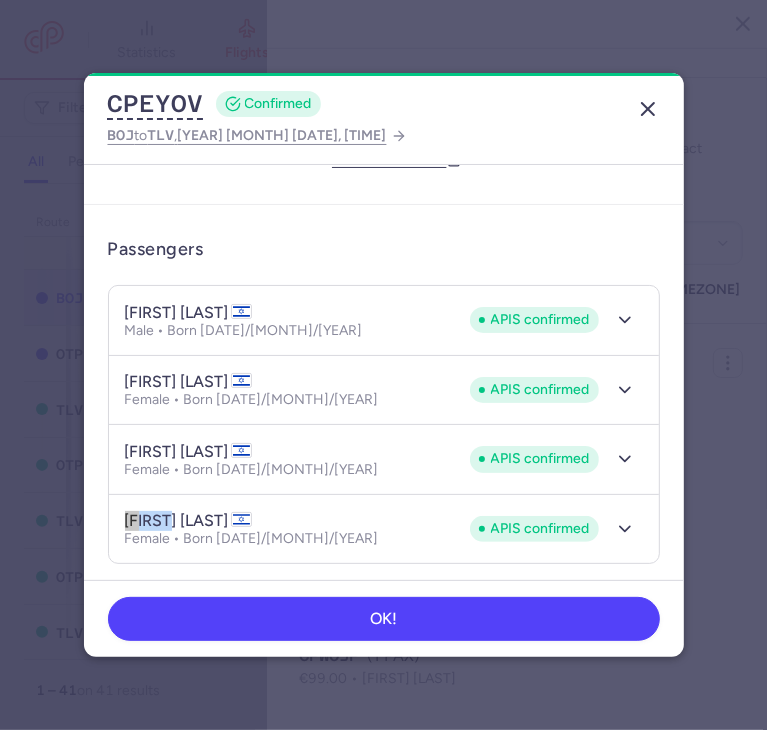click 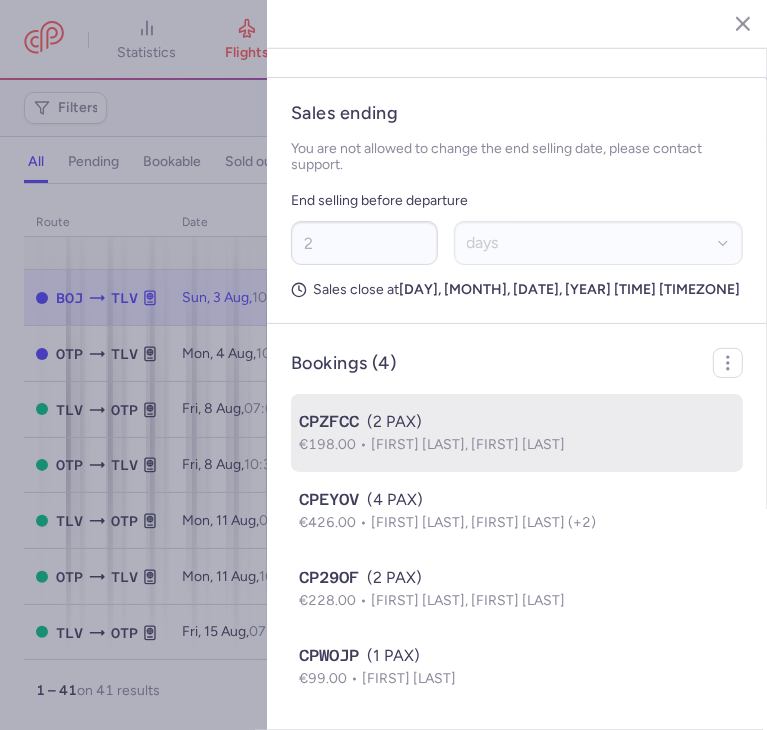 click on "CPZFCC  (2 PAX)" at bounding box center (517, 422) 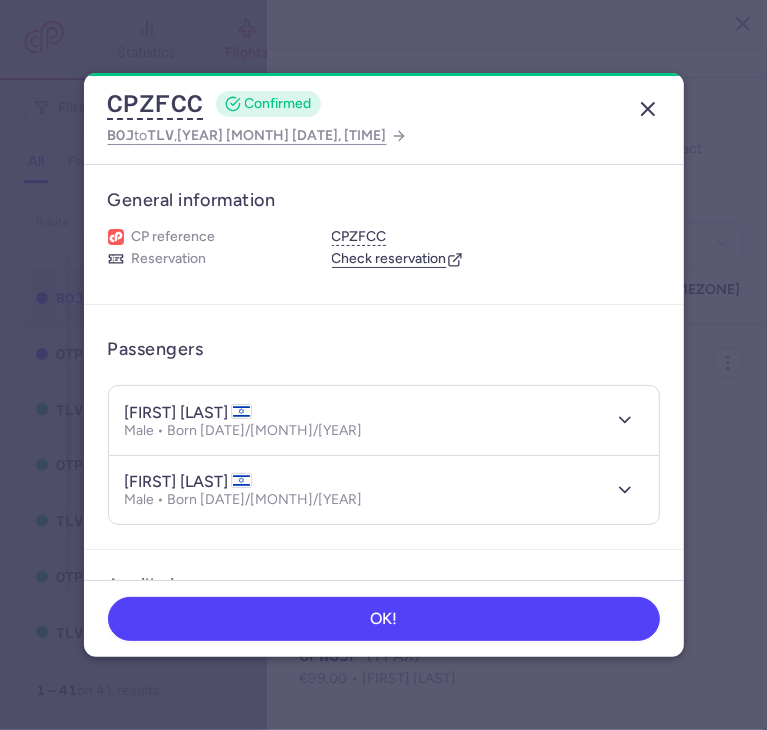 click on "CPZFCC  CONFIRMED BOJ  to  TLV ,  2025 Aug 3, 10:45" at bounding box center (384, 119) 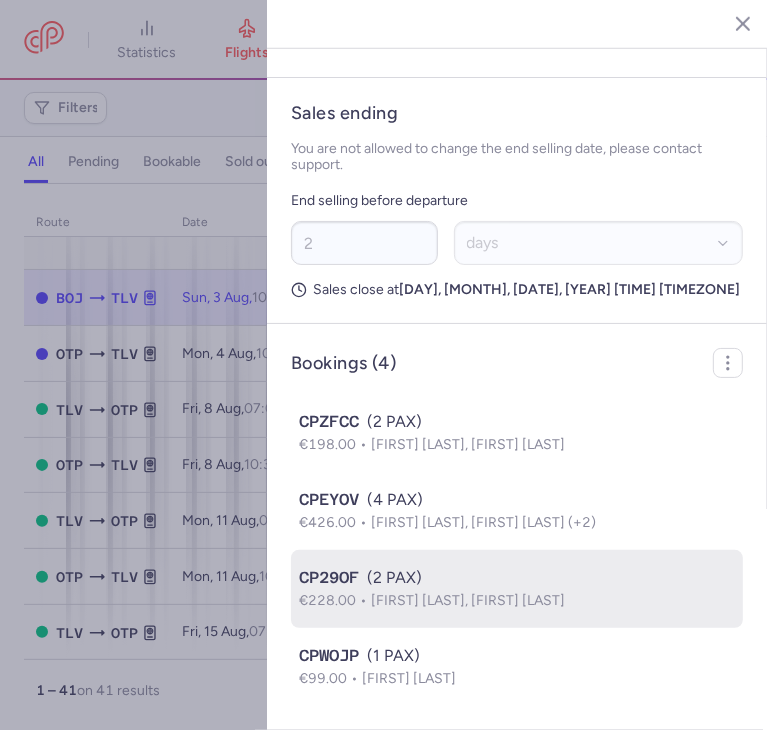 click on "CP29OF  (2 PAX)" at bounding box center (517, 578) 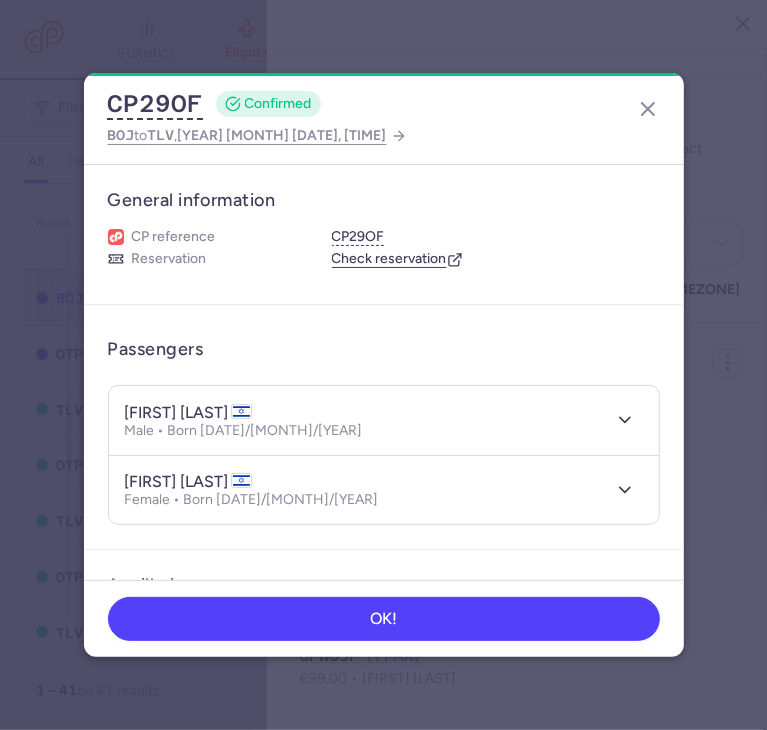 click on "[FIRST] [LAST]" at bounding box center [188, 413] 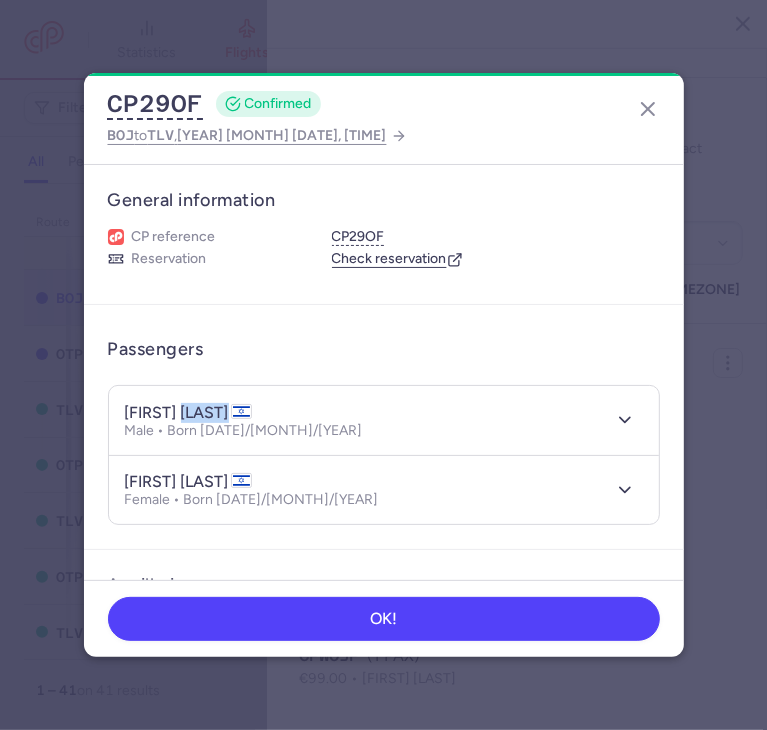 click on "[FIRST] [LAST]" at bounding box center [188, 413] 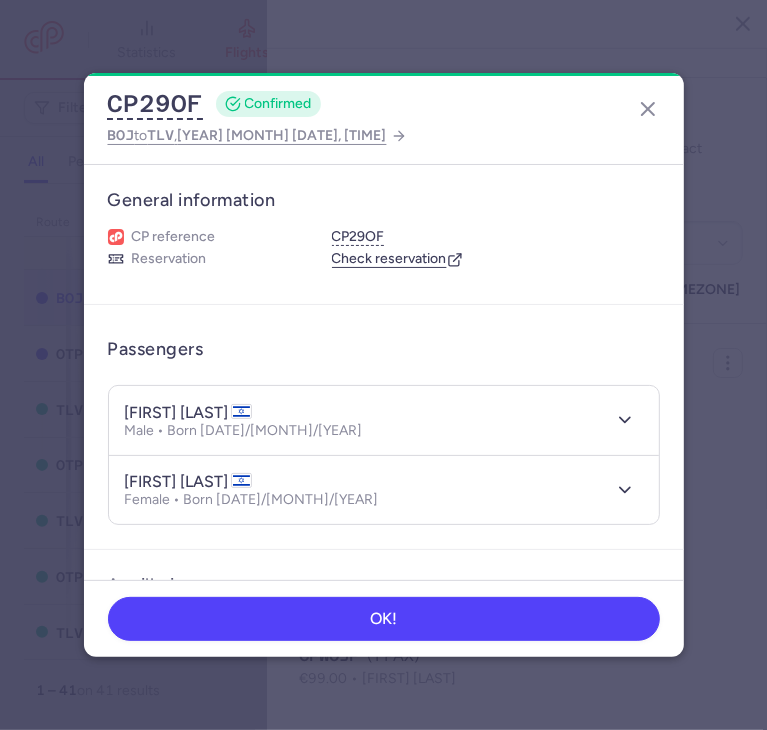 click on "[FIRST] [LAST]" at bounding box center [188, 413] 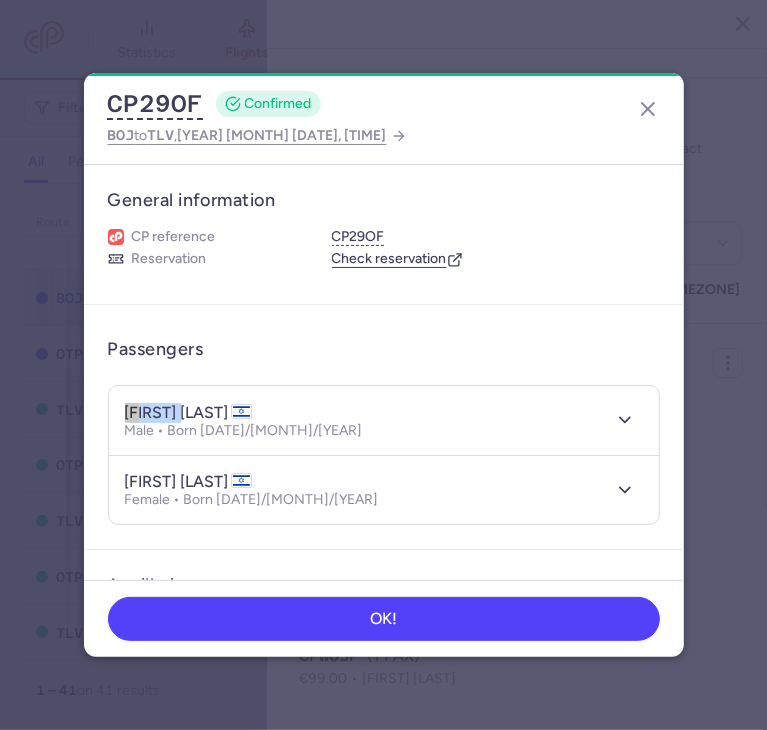 click on "[FIRST] [LAST]" at bounding box center [188, 413] 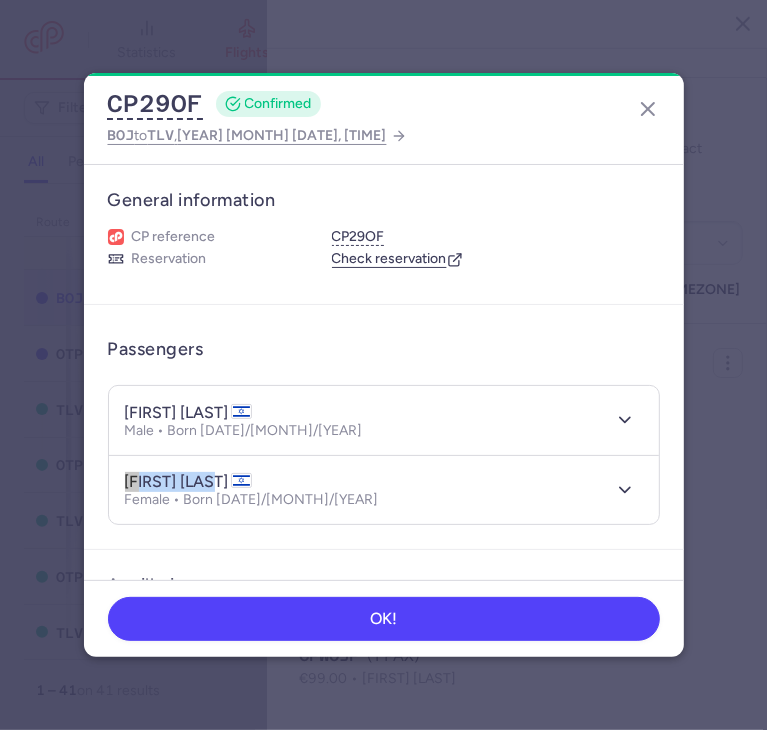 drag, startPoint x: 126, startPoint y: 475, endPoint x: 212, endPoint y: 484, distance: 86.46965 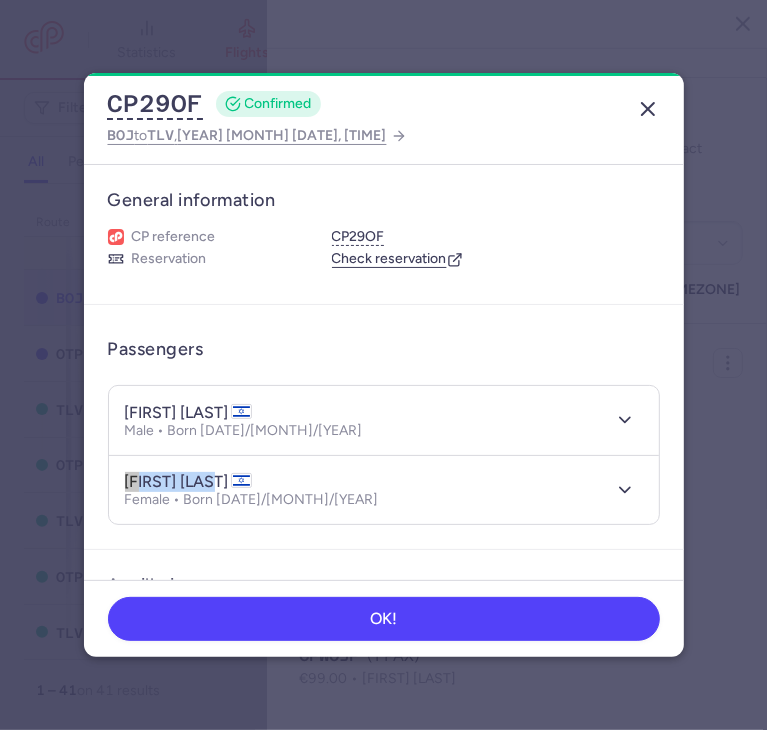 click 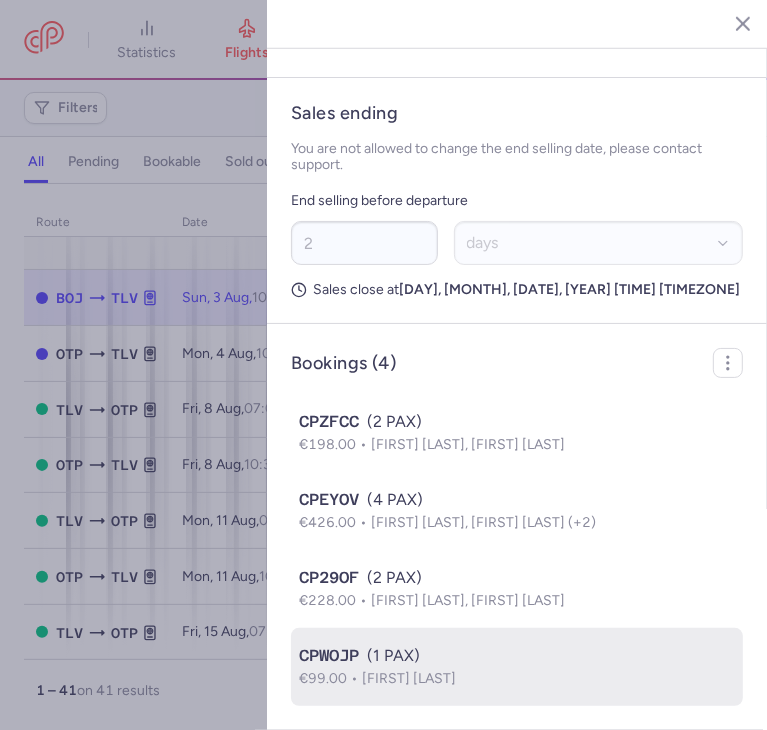 click on "CPWOJP  (1 PAX)" at bounding box center (517, 656) 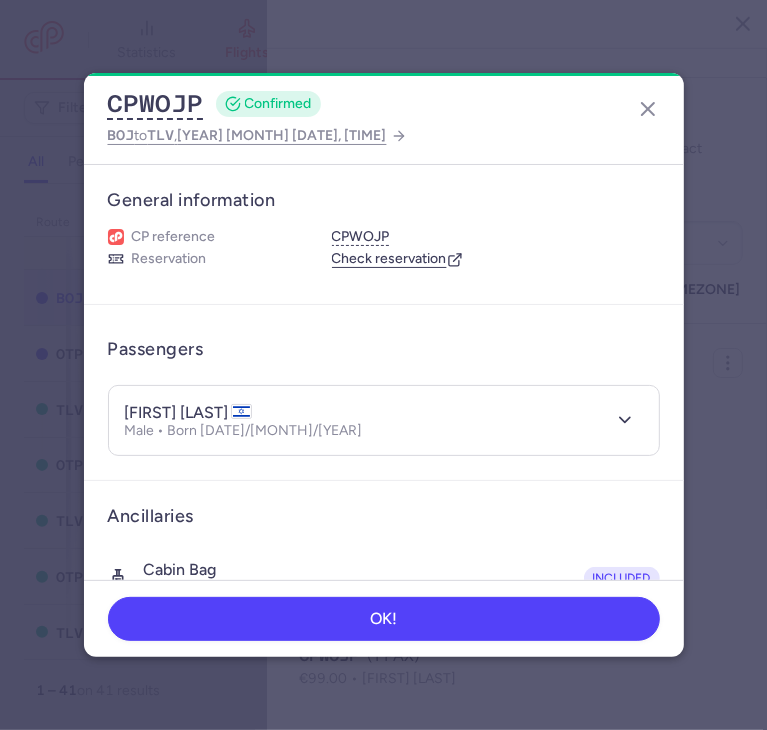 click on "[FIRST] [LAST]" at bounding box center (188, 413) 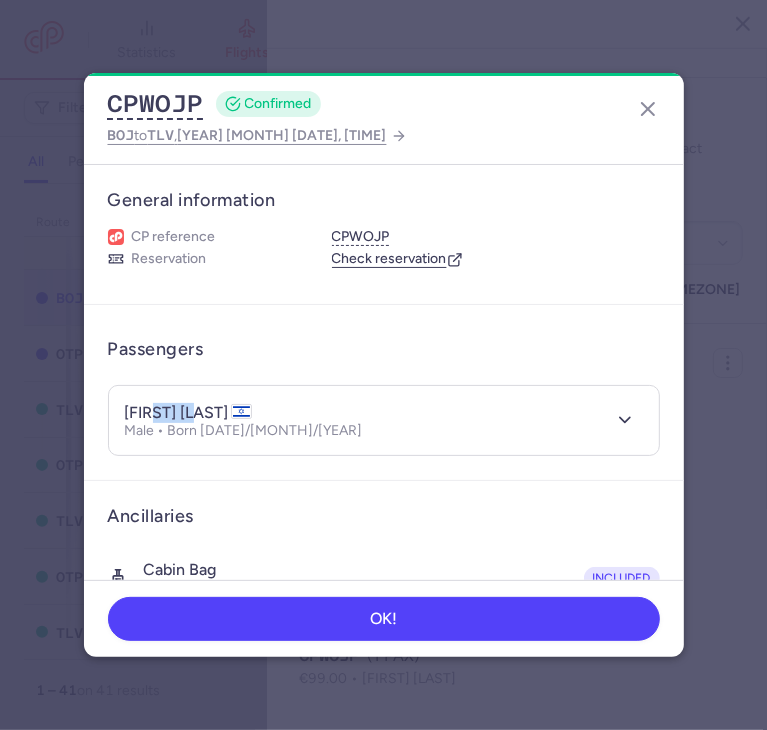 click on "[FIRST] [LAST]" at bounding box center (188, 413) 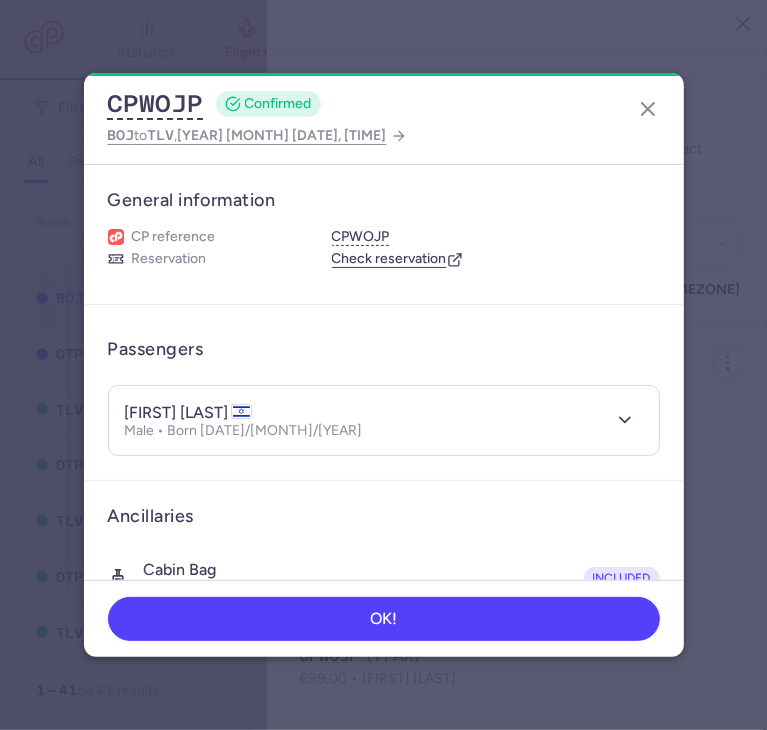 click on "[FIRST] [LAST]" at bounding box center [188, 413] 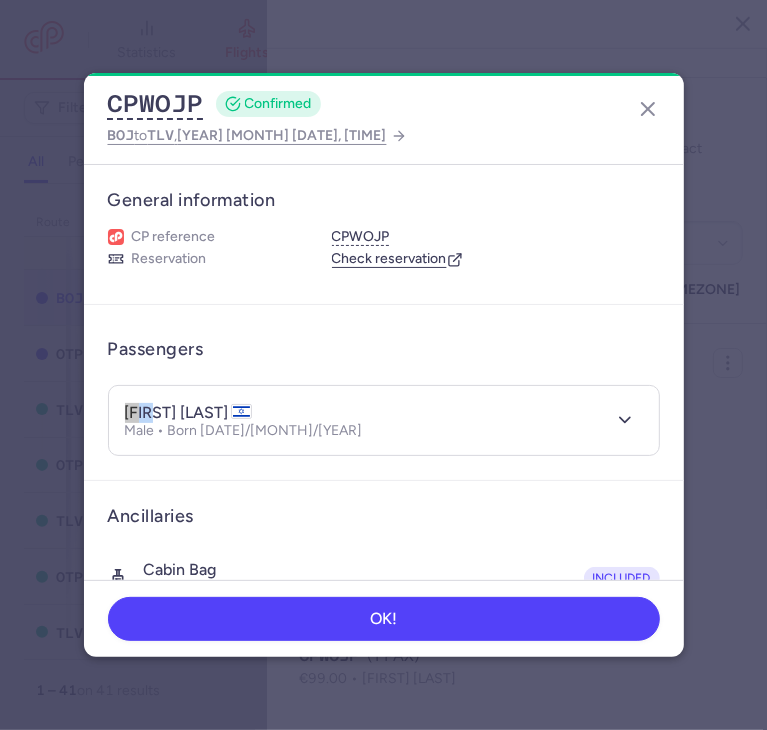 click on "[FIRST] [LAST]" at bounding box center [188, 413] 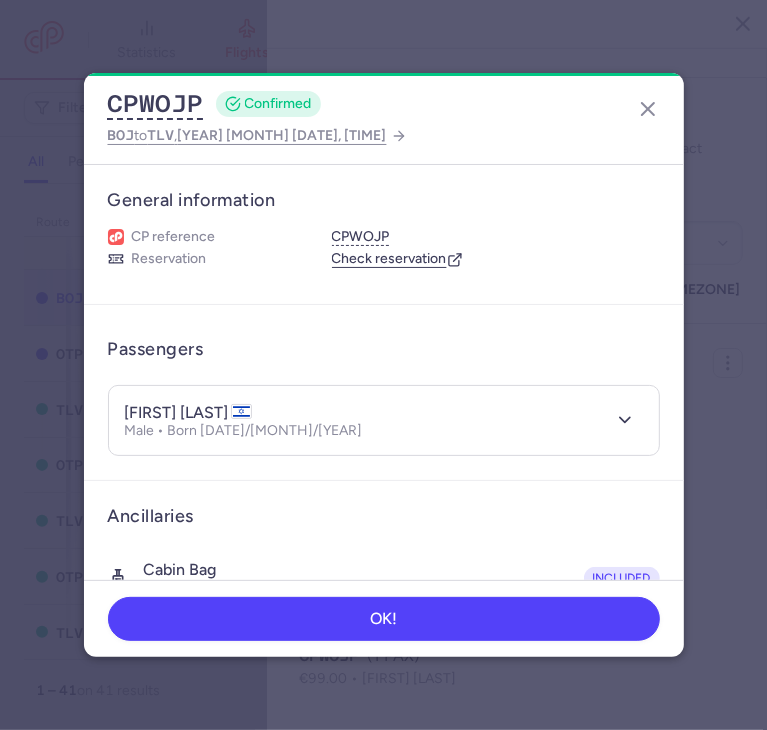 click on "CPWOJP  CONFIRMED BOJ  to  TLV ,  2025 Aug 3, 10:45" 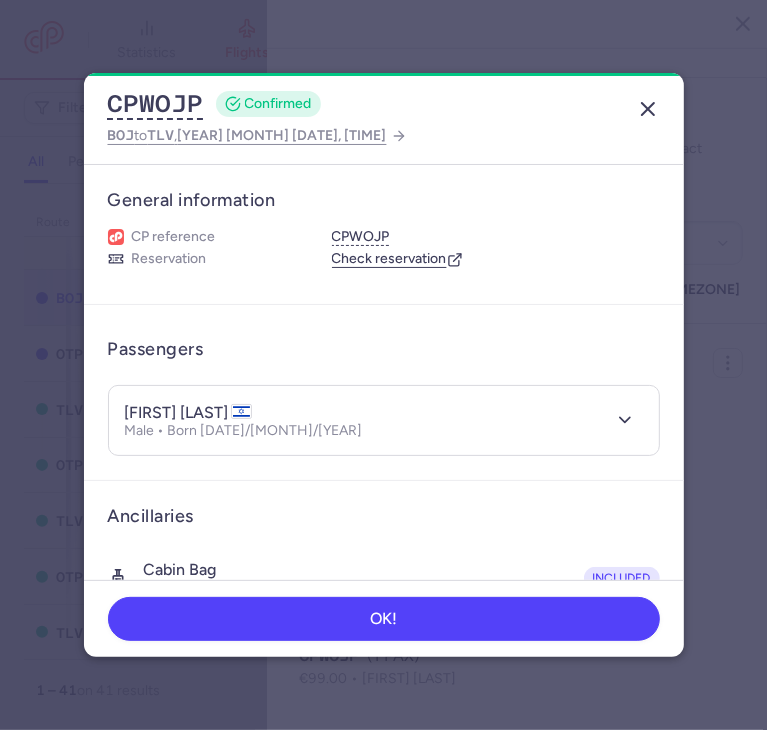 click 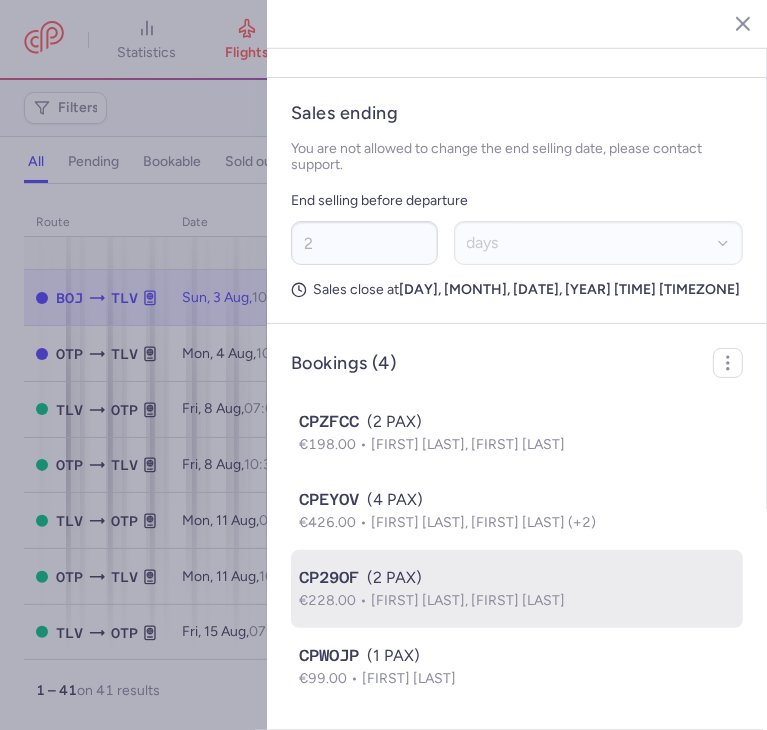 click on "€228.00  [FIRST] [LAST], [FIRST] [LAST]" at bounding box center (517, 601) 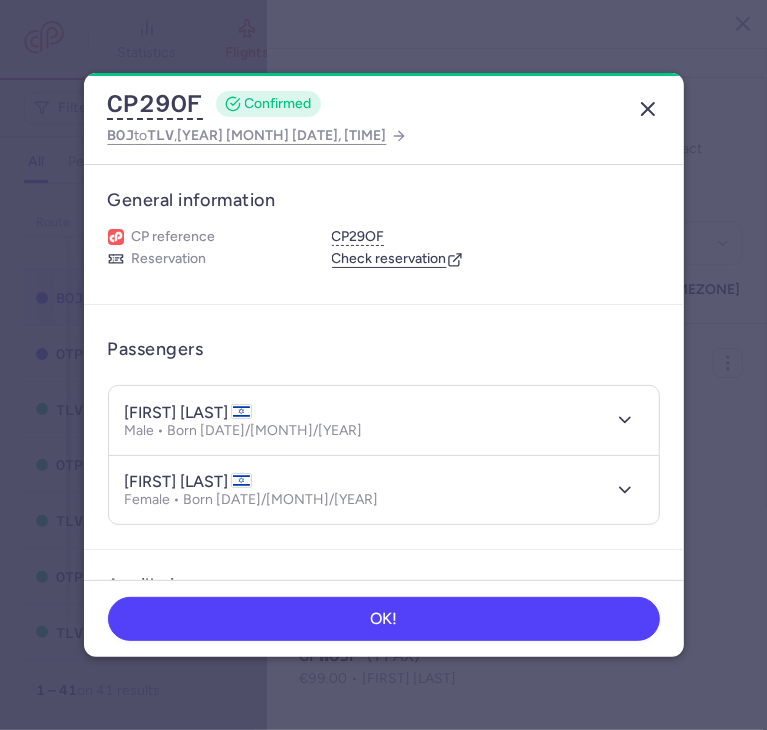 click 